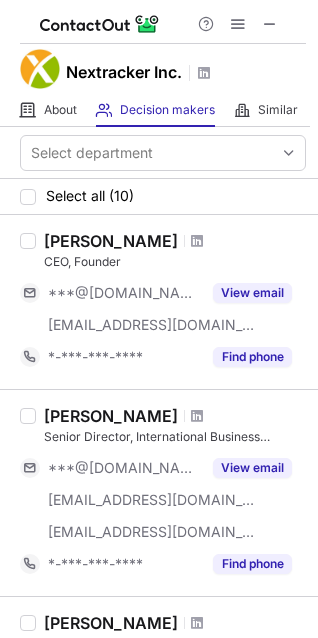 scroll, scrollTop: 0, scrollLeft: 0, axis: both 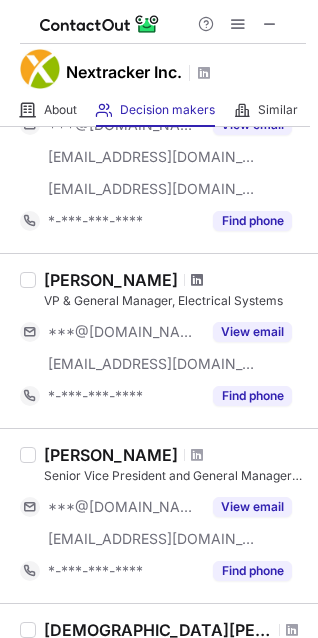 click at bounding box center [197, 280] 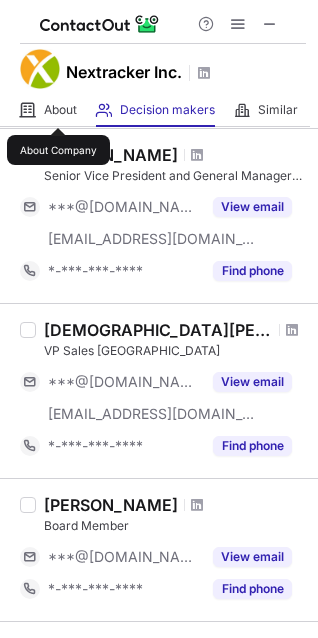 scroll, scrollTop: 1100, scrollLeft: 0, axis: vertical 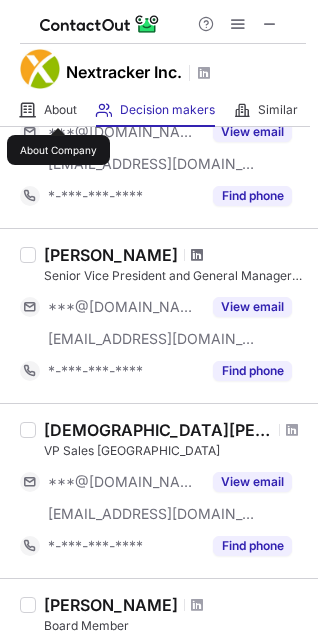 click at bounding box center [197, 255] 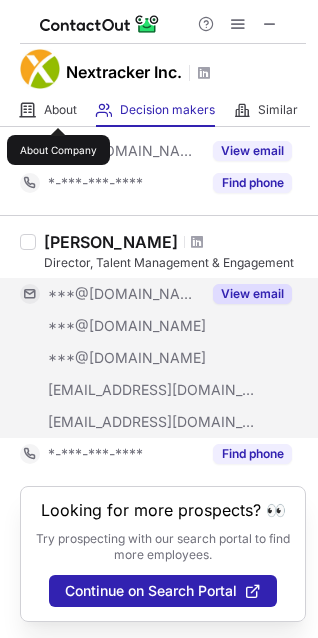 scroll, scrollTop: 1625, scrollLeft: 0, axis: vertical 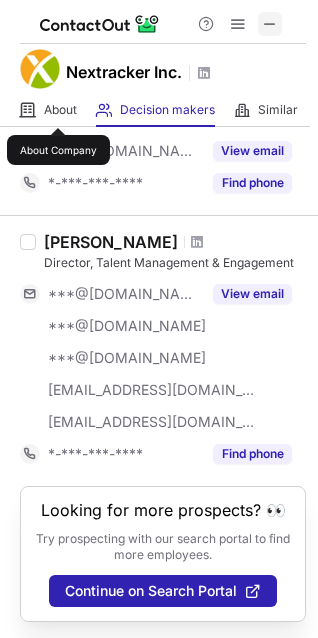 click at bounding box center (270, 24) 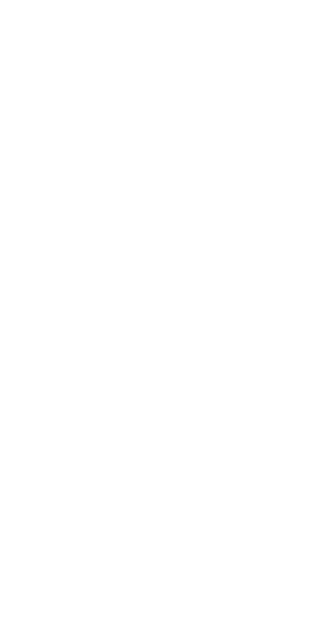 scroll, scrollTop: 0, scrollLeft: 0, axis: both 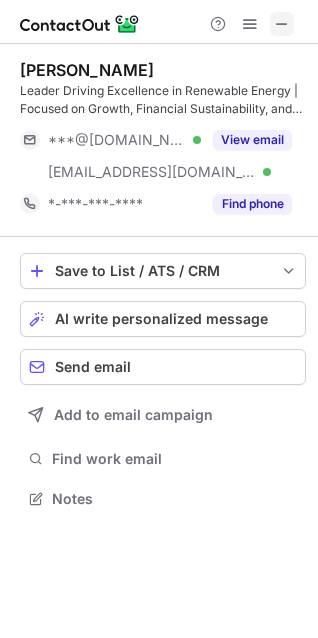 click at bounding box center [282, 24] 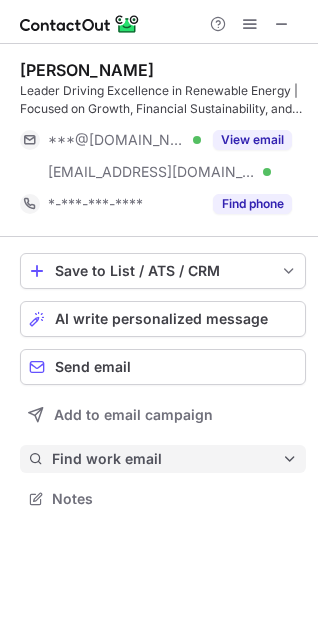 click on "Find work email" at bounding box center [163, 459] 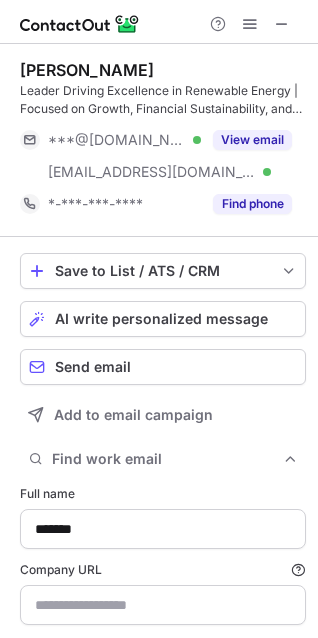 scroll, scrollTop: 10, scrollLeft: 10, axis: both 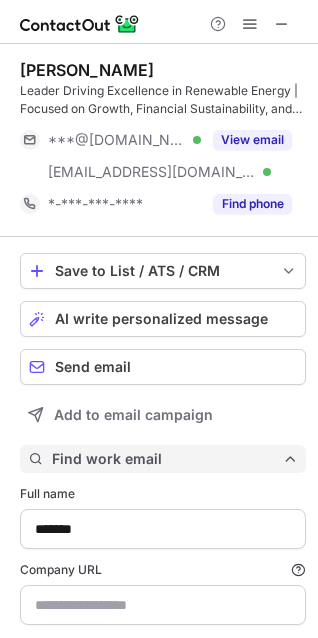 click on "Find work email" at bounding box center [167, 459] 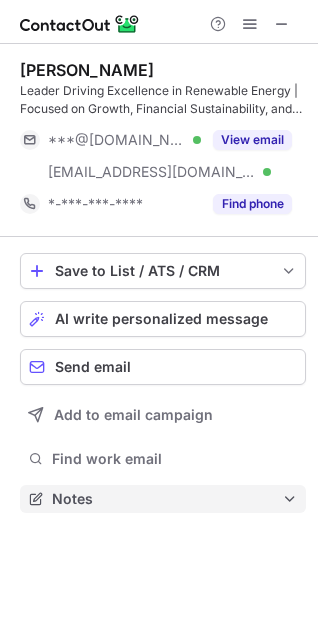 scroll, scrollTop: 10, scrollLeft: 10, axis: both 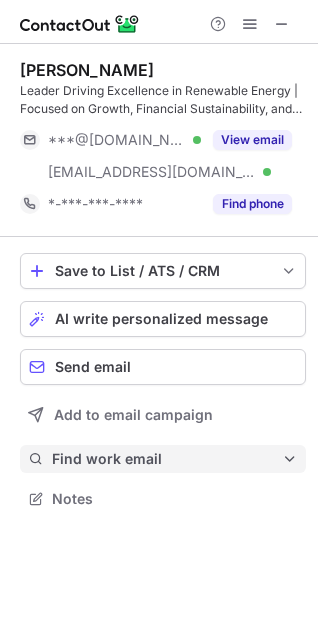 click on "Find work email" at bounding box center [167, 459] 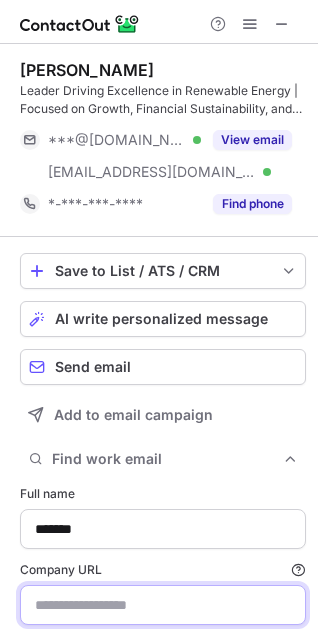 click on "Company URL Finding work email will consume 1 credit if a match is found." at bounding box center (163, 605) 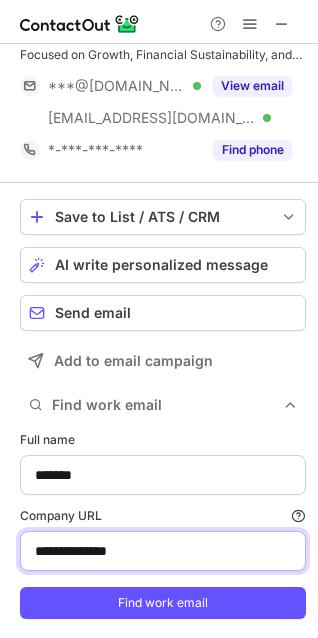 scroll, scrollTop: 103, scrollLeft: 0, axis: vertical 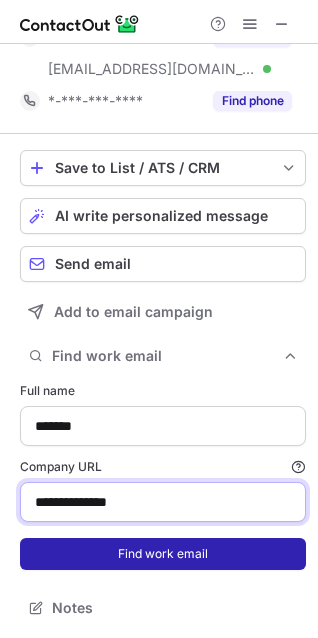 type on "**********" 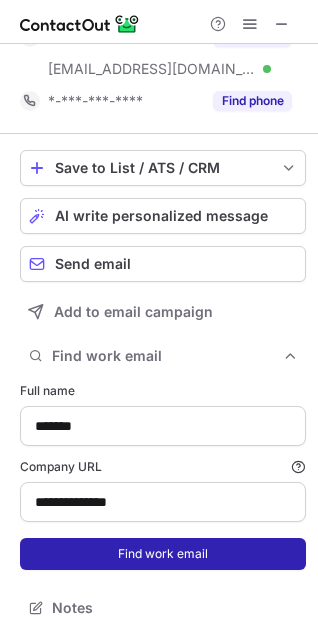 click on "Find work email" at bounding box center [163, 554] 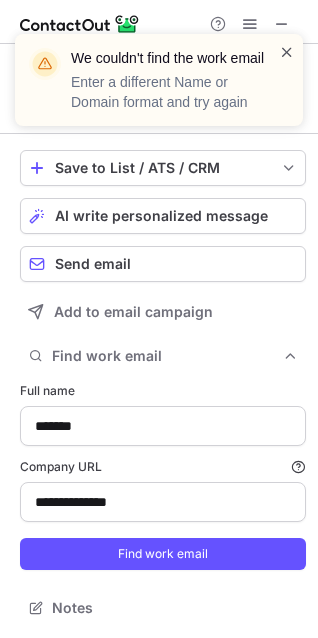click at bounding box center (287, 52) 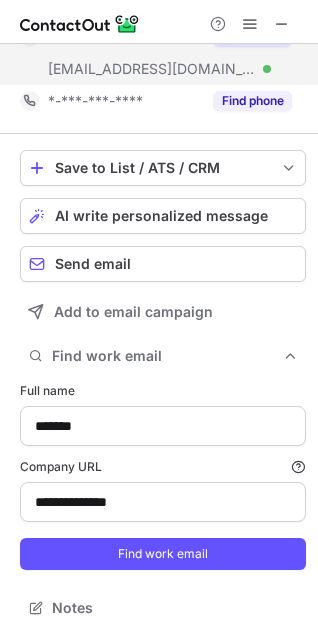 scroll, scrollTop: 0, scrollLeft: 0, axis: both 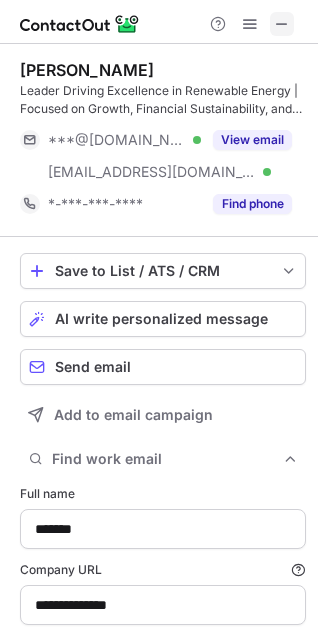 click at bounding box center [282, 24] 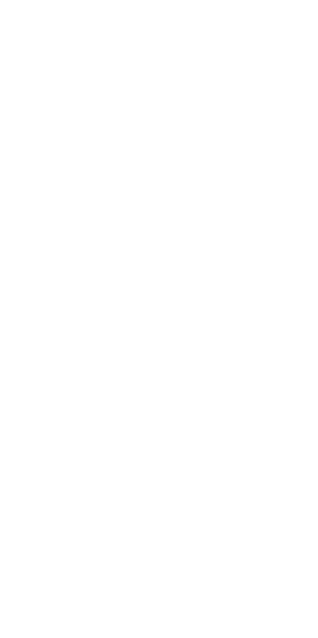 scroll, scrollTop: 0, scrollLeft: 0, axis: both 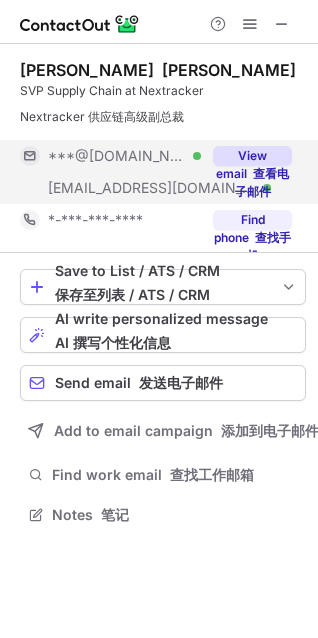 click on "View email    查看电子邮件" at bounding box center [252, 156] 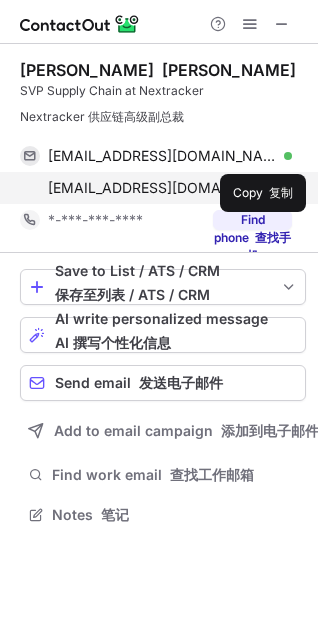 click at bounding box center (282, 188) 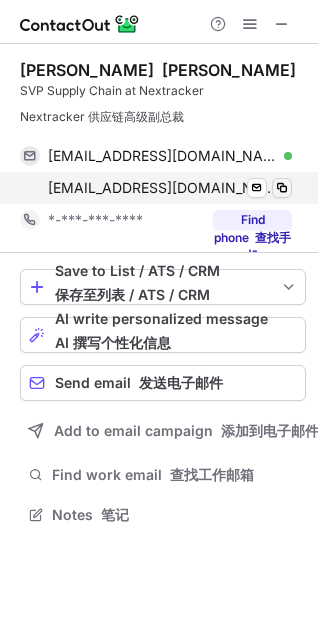 click at bounding box center (282, 188) 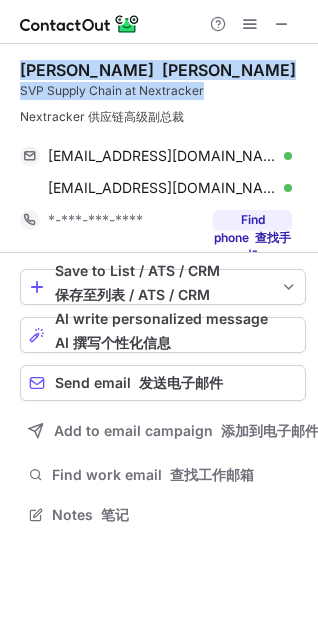 drag, startPoint x: 216, startPoint y: 88, endPoint x: 19, endPoint y: 76, distance: 197.36514 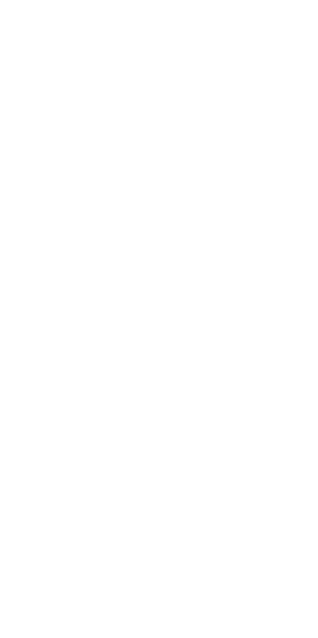 scroll, scrollTop: 0, scrollLeft: 0, axis: both 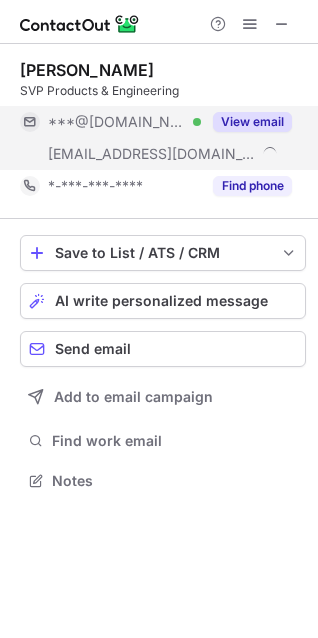 click on "View email" at bounding box center (252, 122) 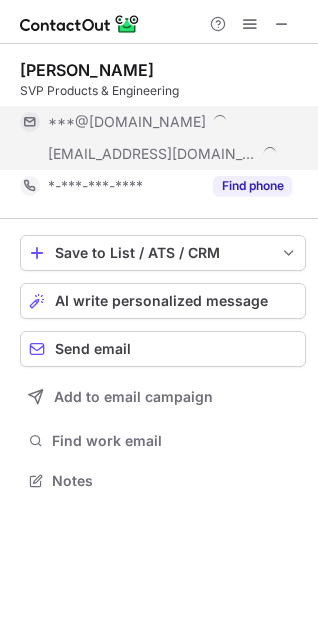 scroll, scrollTop: 10, scrollLeft: 10, axis: both 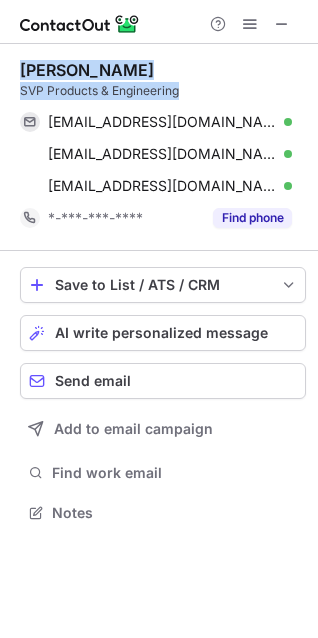 drag, startPoint x: 181, startPoint y: 90, endPoint x: 21, endPoint y: 65, distance: 161.94135 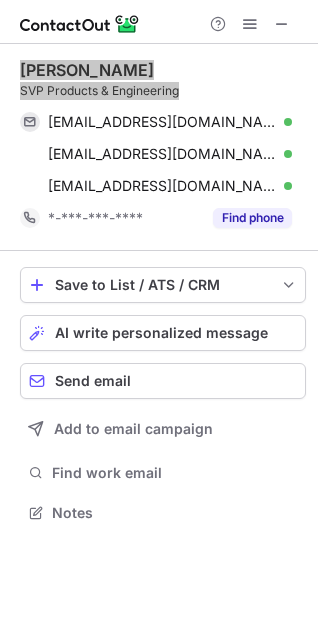 scroll, scrollTop: 499, scrollLeft: 318, axis: both 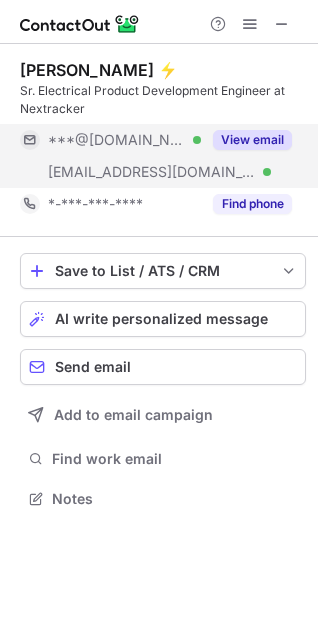 click on "View email" at bounding box center (252, 140) 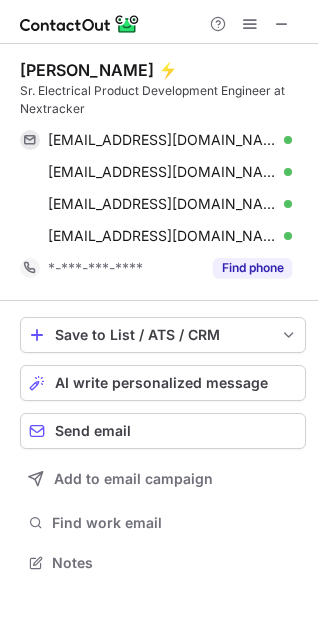 scroll, scrollTop: 10, scrollLeft: 10, axis: both 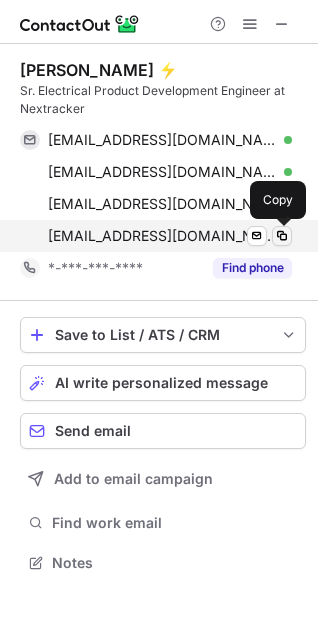 click at bounding box center [282, 236] 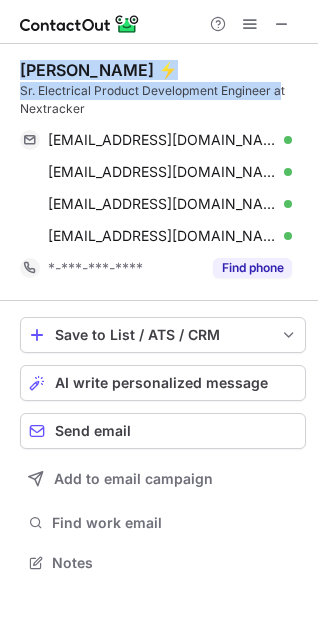 drag, startPoint x: 279, startPoint y: 92, endPoint x: 19, endPoint y: 77, distance: 260.43234 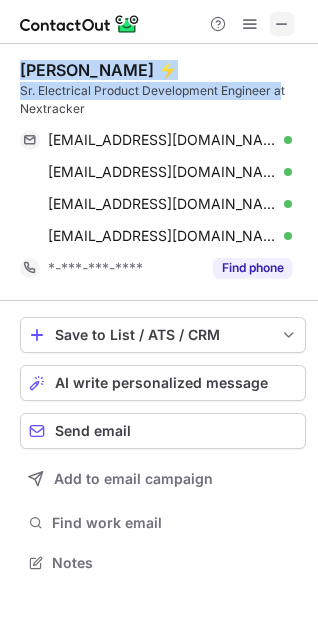 click at bounding box center [282, 24] 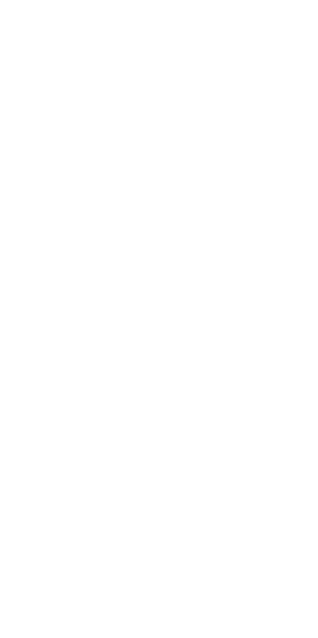 scroll, scrollTop: 0, scrollLeft: 0, axis: both 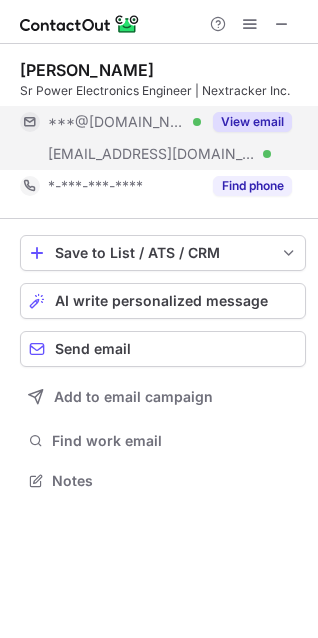 click on "View email" at bounding box center [252, 122] 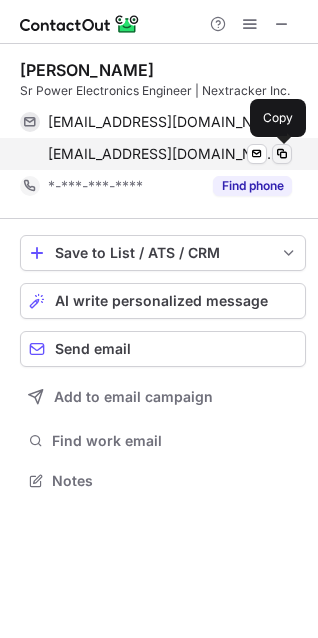 click at bounding box center [282, 154] 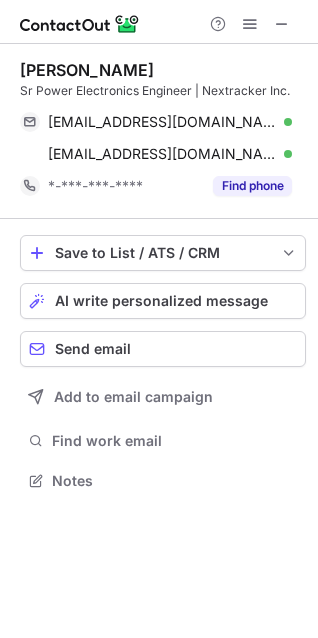 scroll, scrollTop: 467, scrollLeft: 318, axis: both 